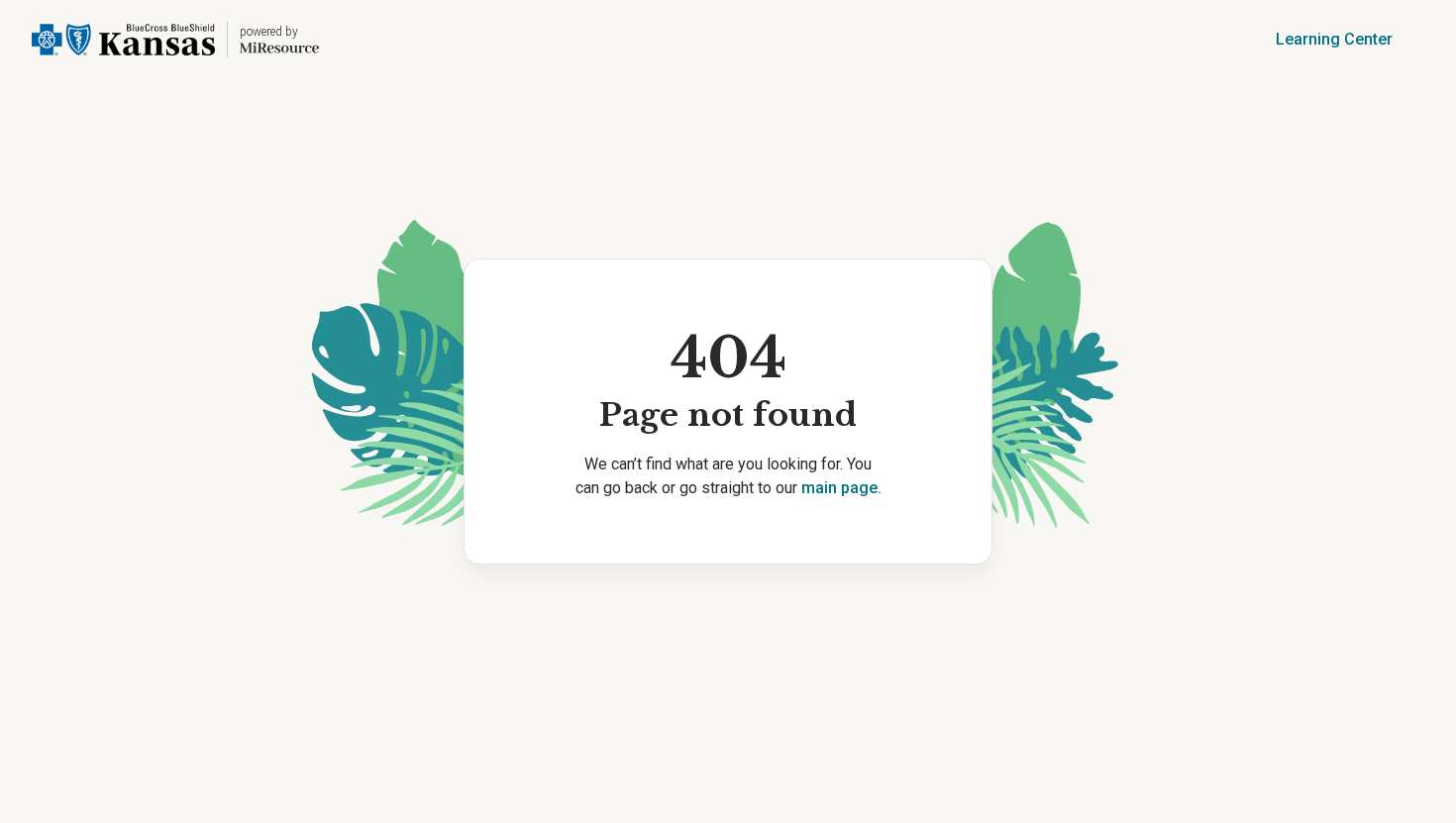 scroll, scrollTop: 0, scrollLeft: 0, axis: both 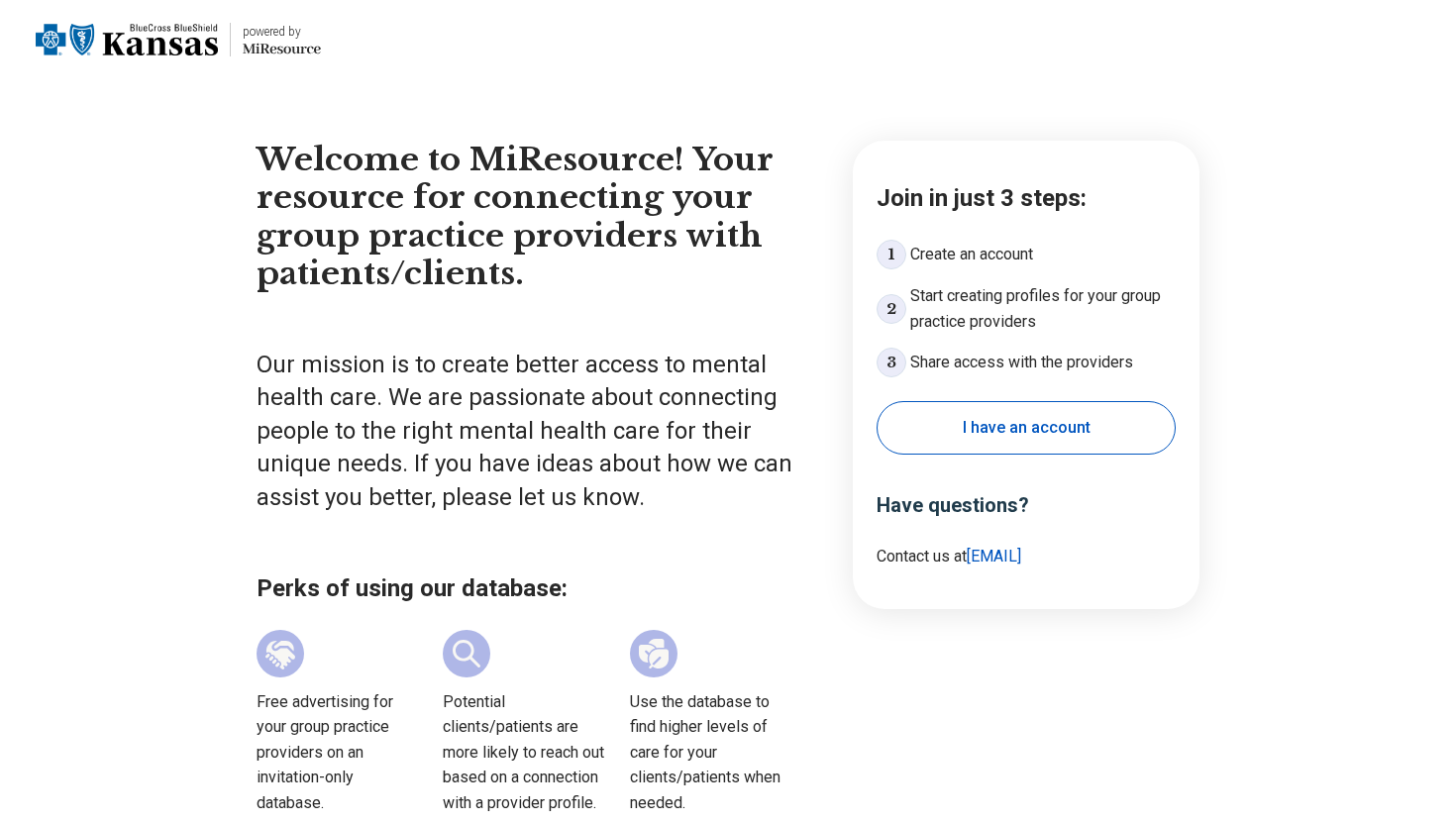 click on "Miresource logo Welcome to MiResource! Your resource for connecting your group practice providers with patients/clients. Join in just 3 steps: Create an account Start creating profiles for your group practice providers Share access with the providers I have an account Have questions? Contact us at  support@example.com Our mission is to create better access to mental health care. We are passionate about connecting people to the right mental health care for their unique needs. If you have ideas about how we can assist you better, please let us know. Perks of using our database: Free advertising for your group practice providers on an invitation-only database. Potential clients/patients are more likely to reach out based on a connection with a provider profile. Use the database to find higher levels of care for your clients/patients when needed. List provider profiles with your group practice’s contact information. Manage provider availability without logging in." at bounding box center (728, 658) 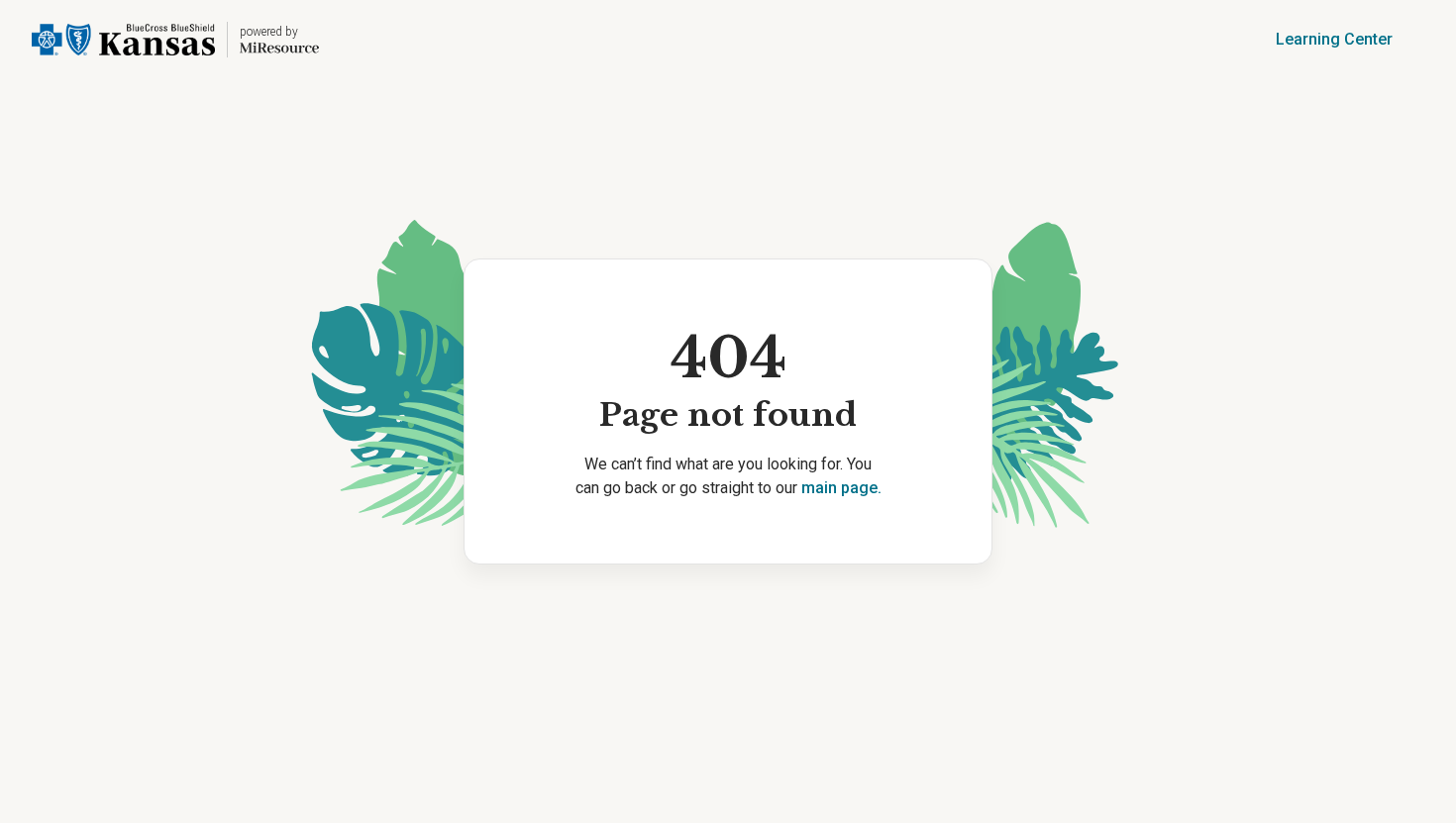 scroll, scrollTop: 0, scrollLeft: 0, axis: both 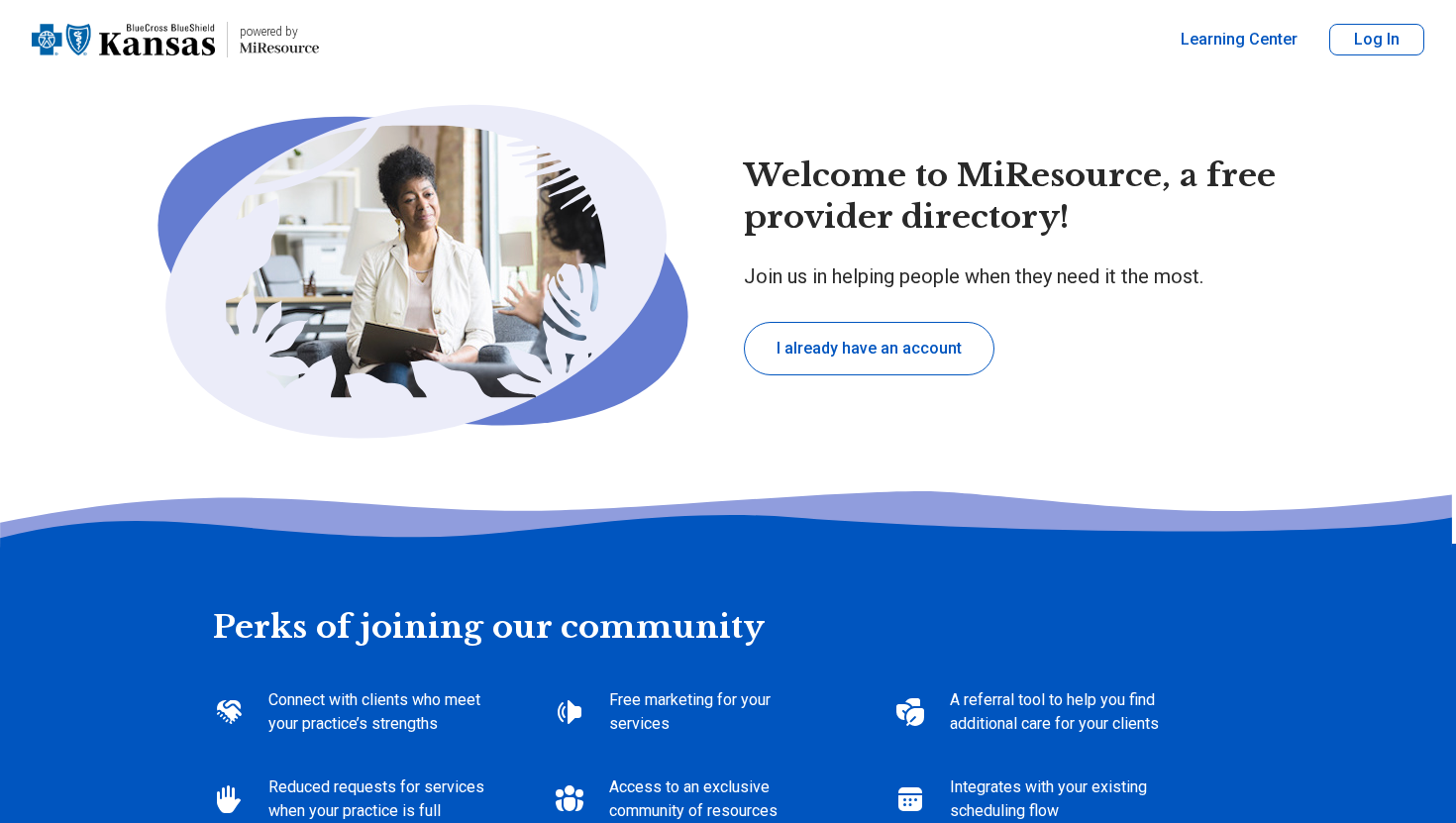 type on "*" 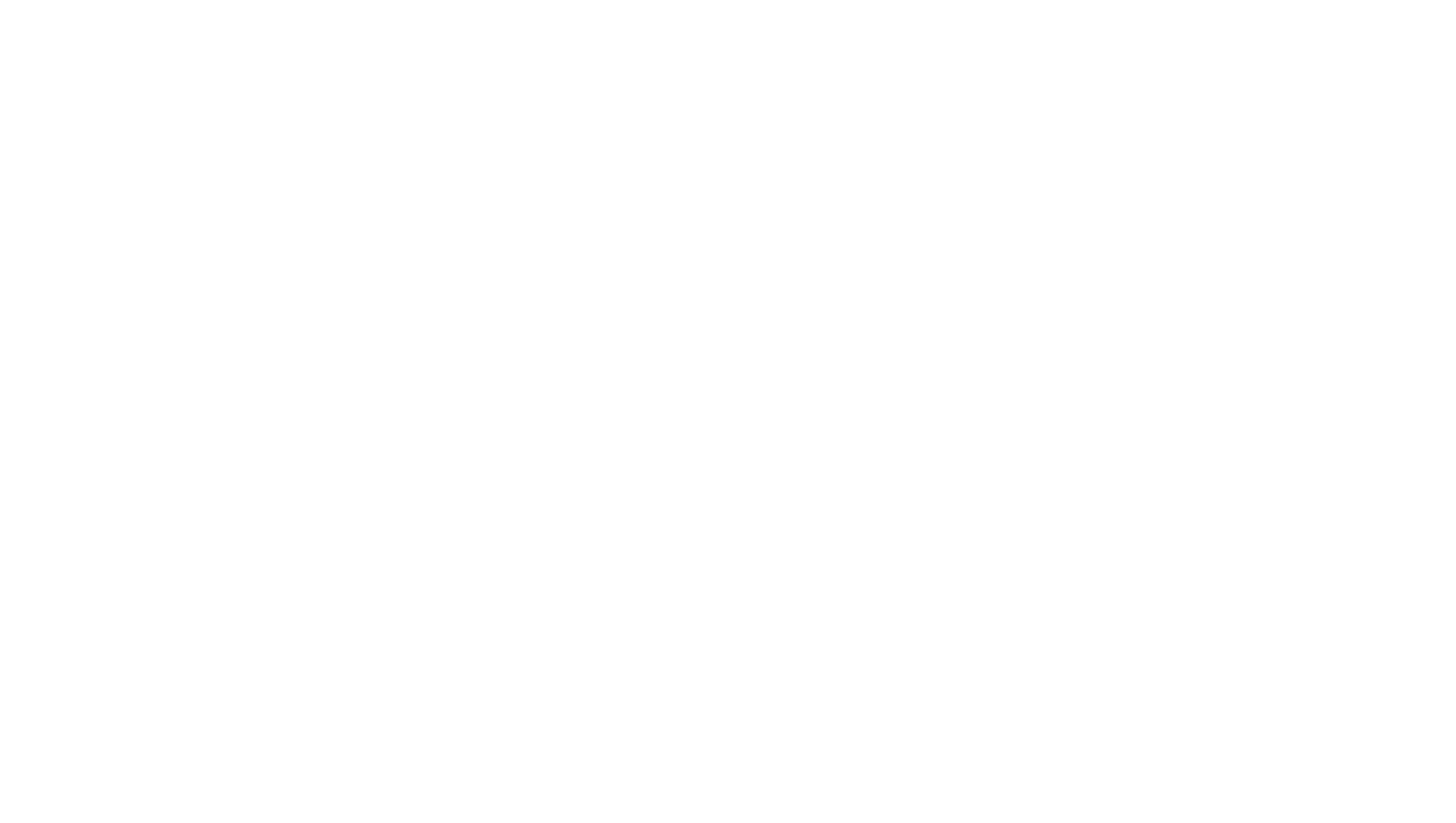 scroll, scrollTop: 0, scrollLeft: 0, axis: both 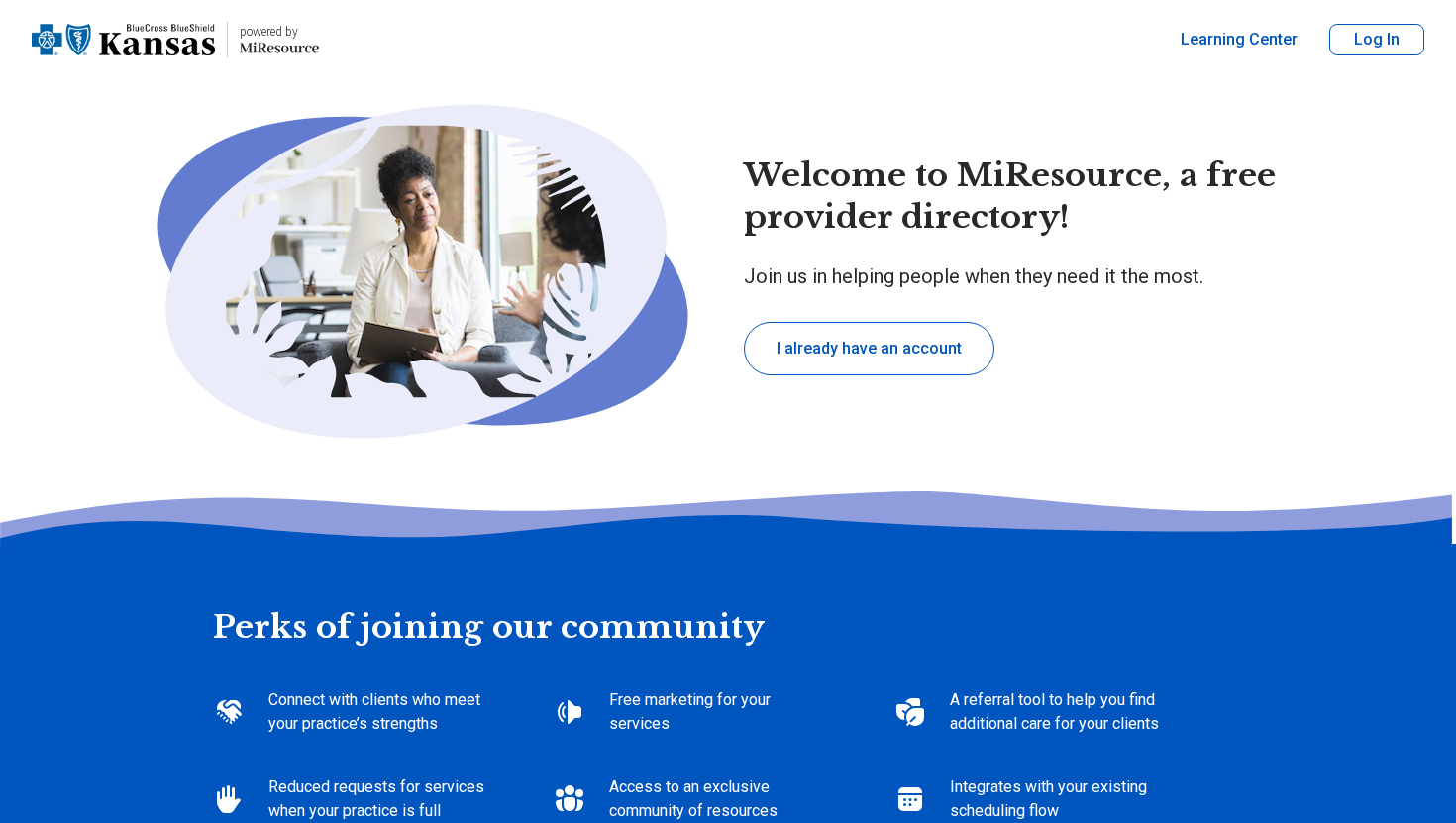 type on "*" 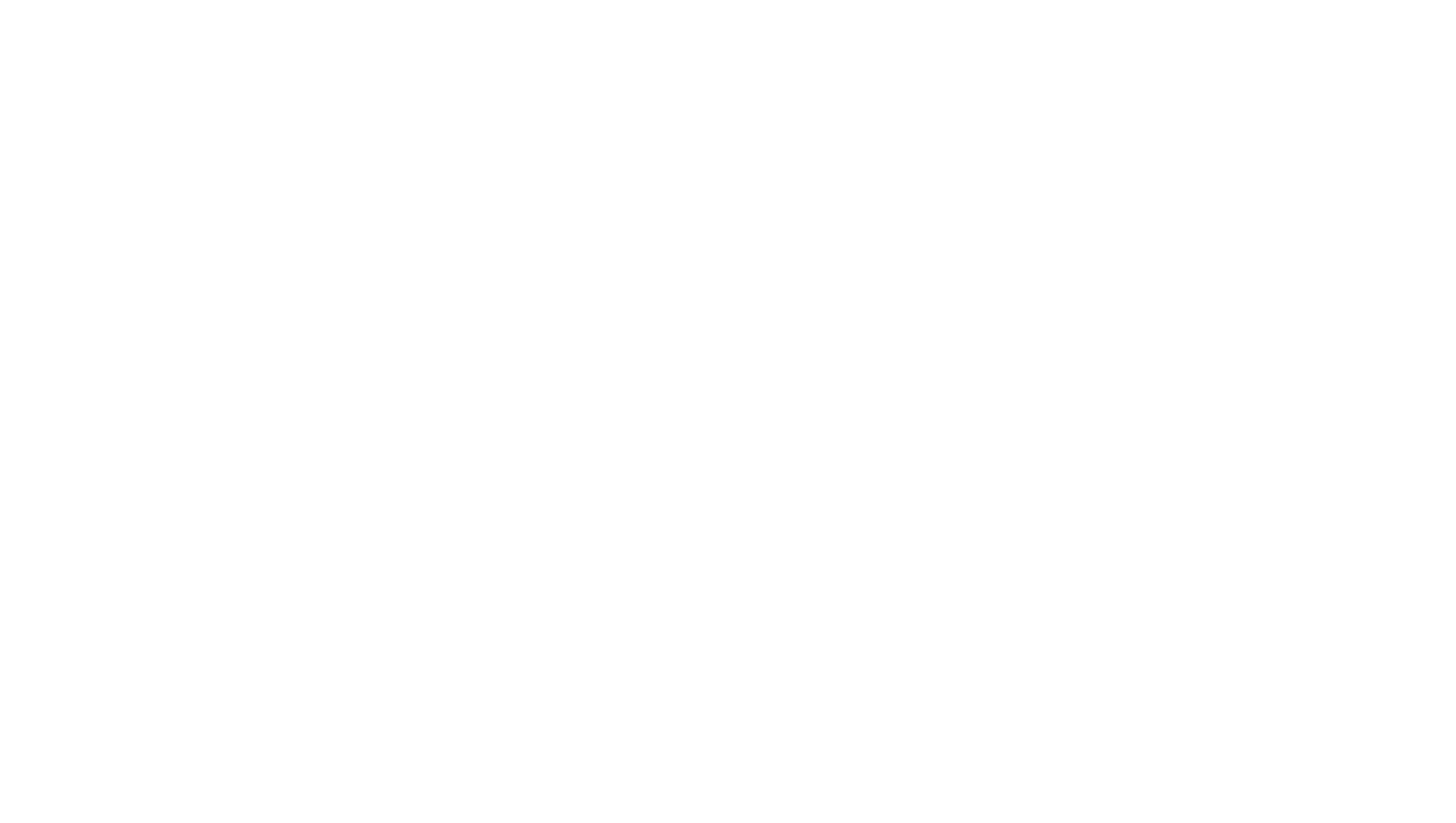 scroll, scrollTop: 0, scrollLeft: 0, axis: both 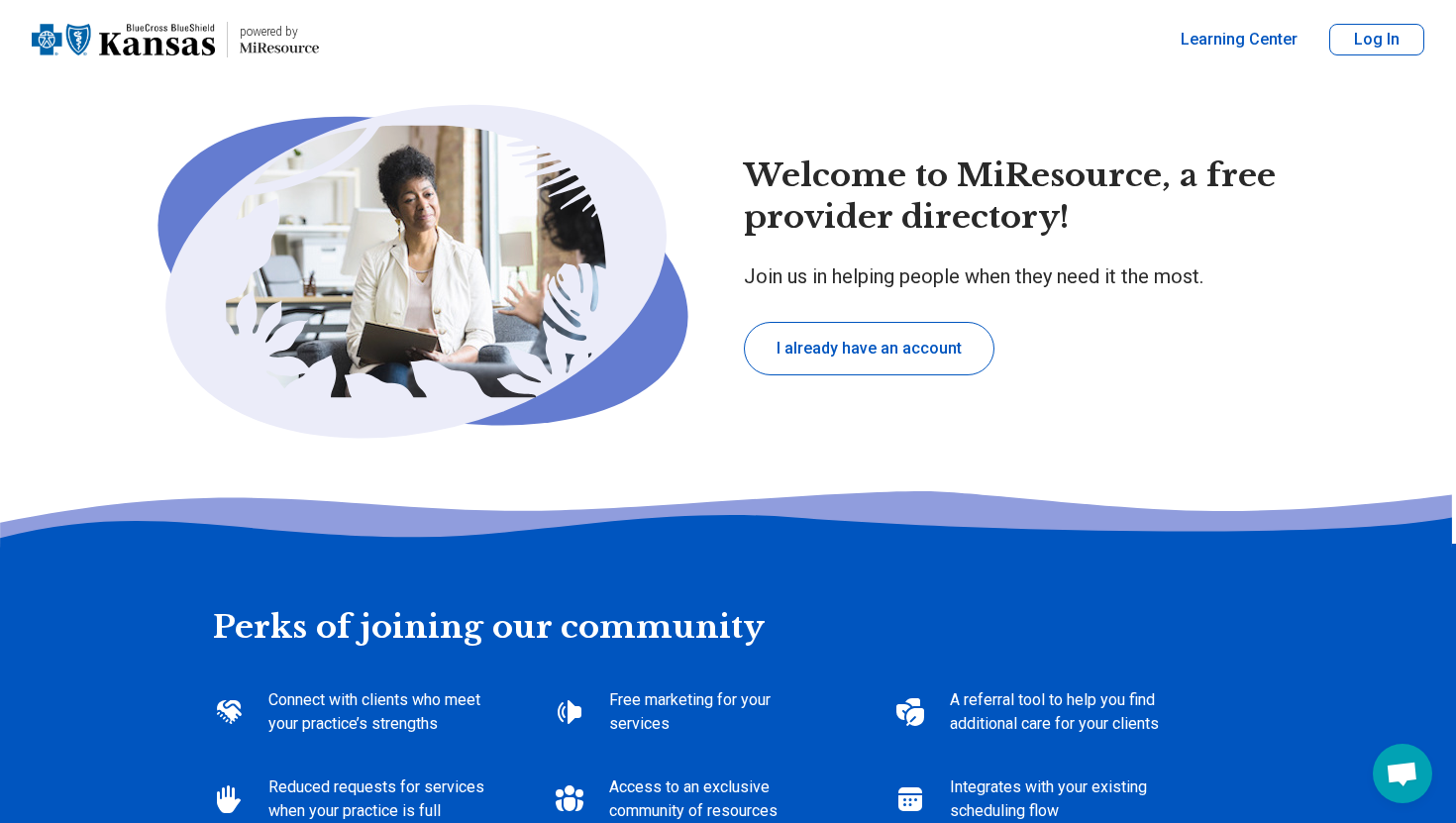 type on "*" 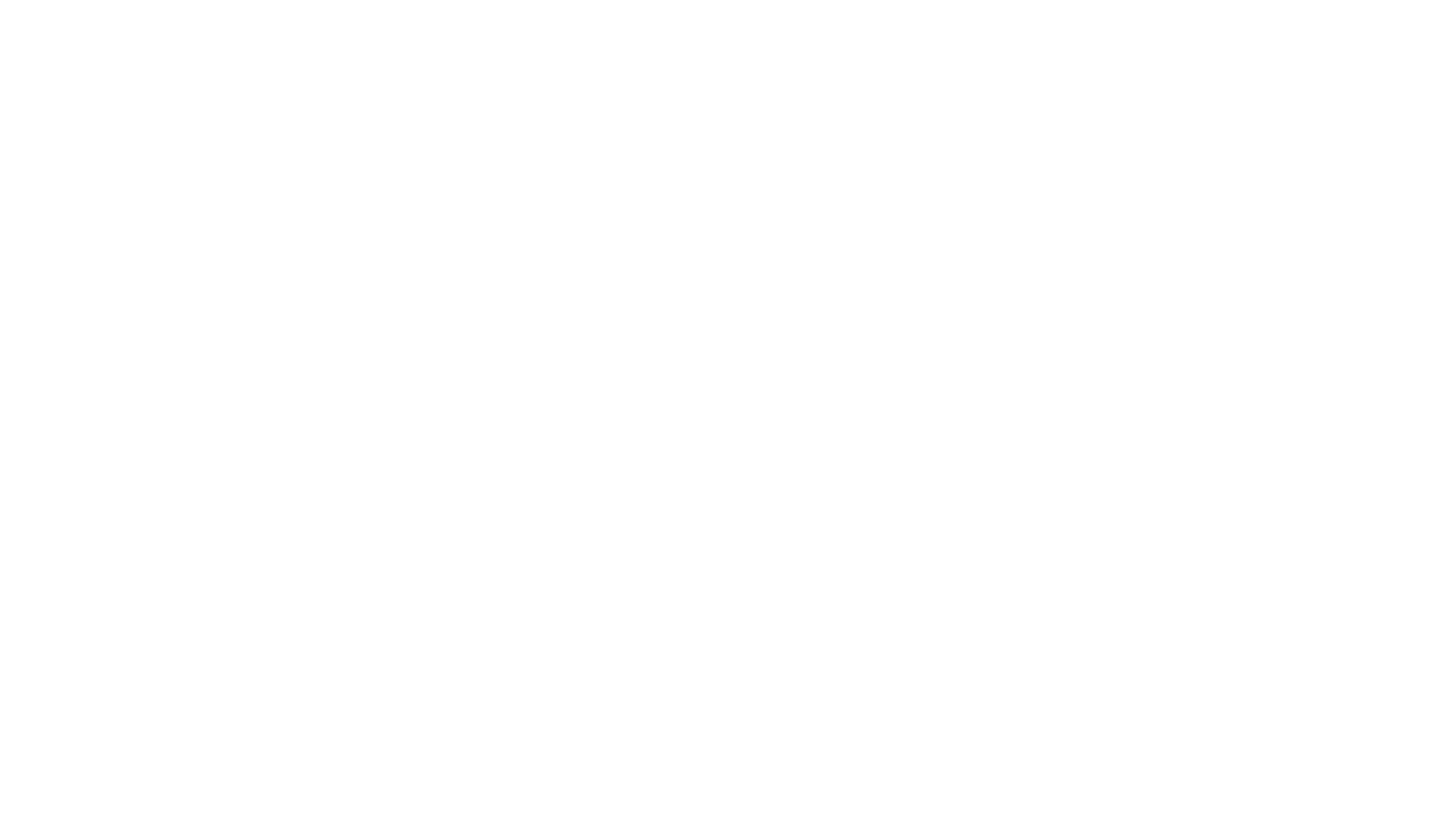 scroll, scrollTop: 0, scrollLeft: 0, axis: both 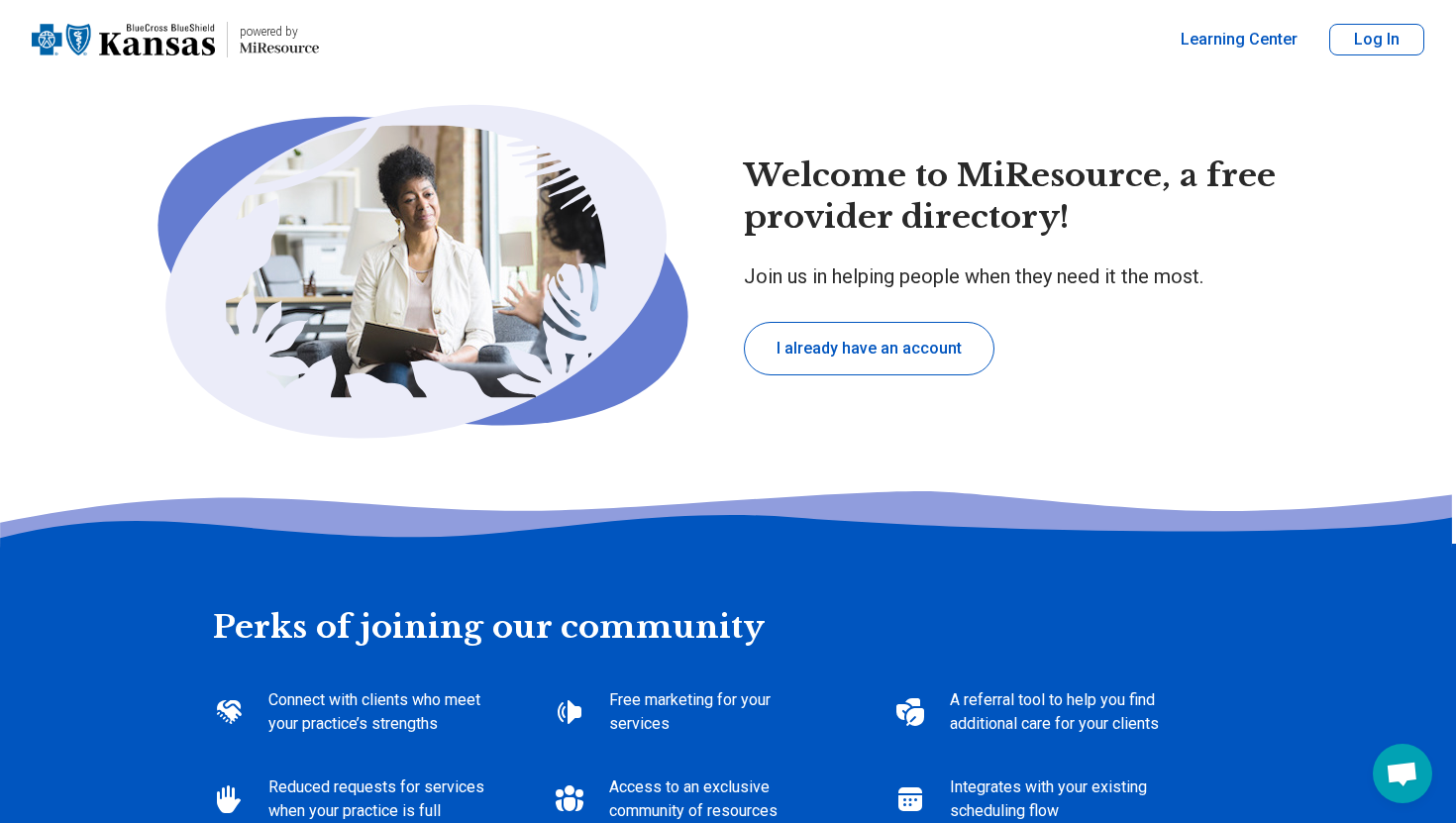 type on "*" 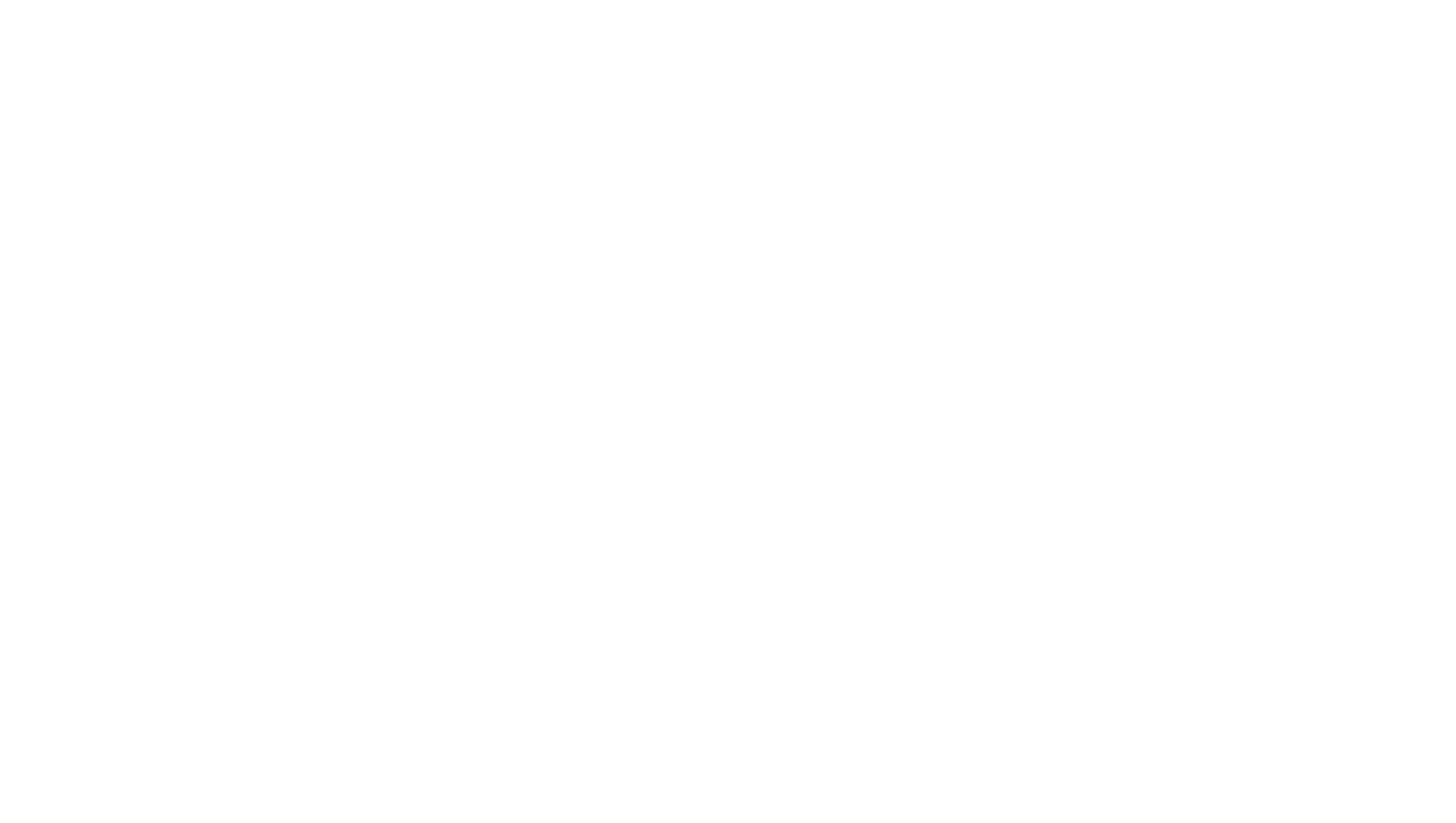 scroll, scrollTop: 0, scrollLeft: 0, axis: both 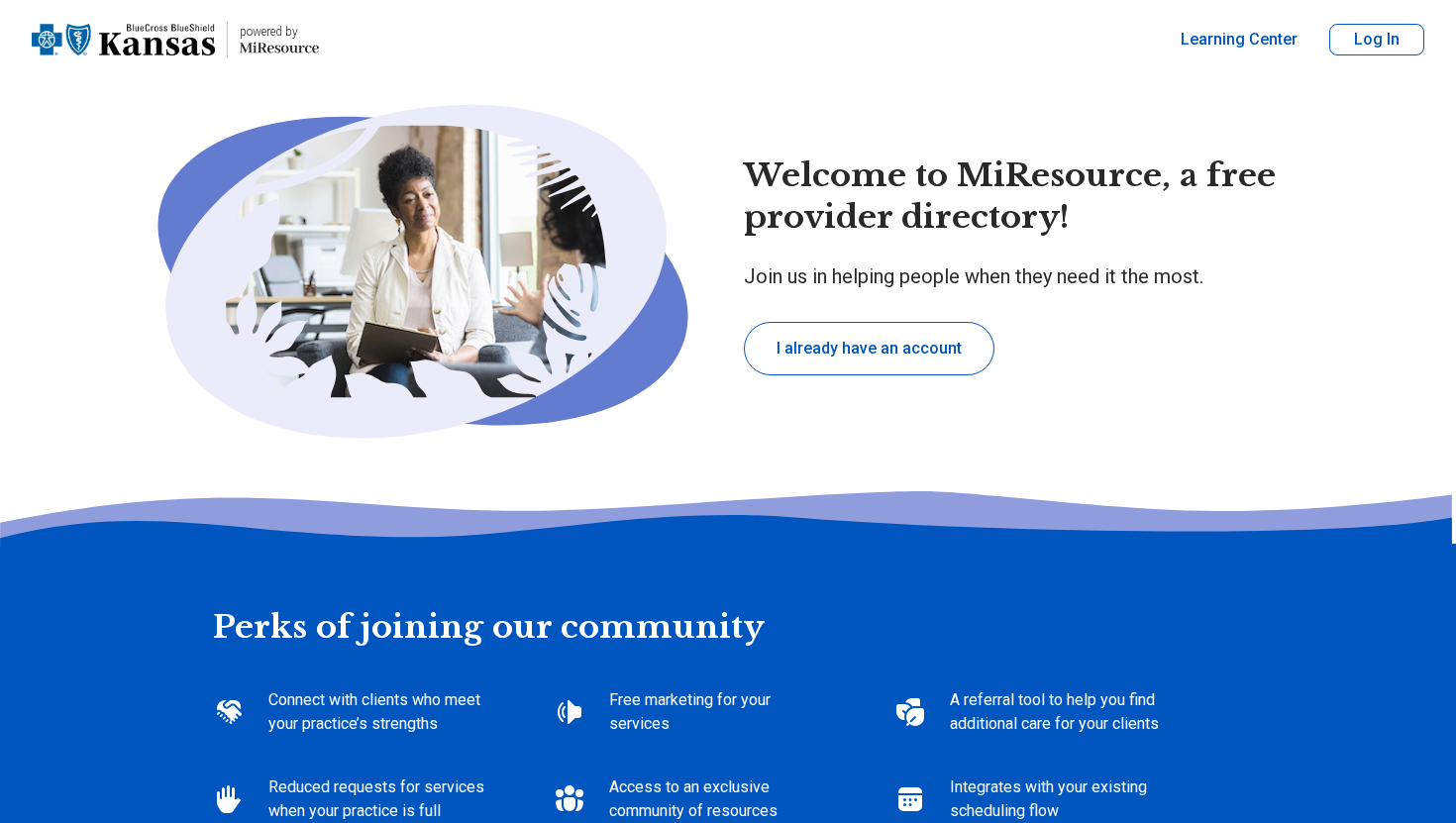 type on "*" 